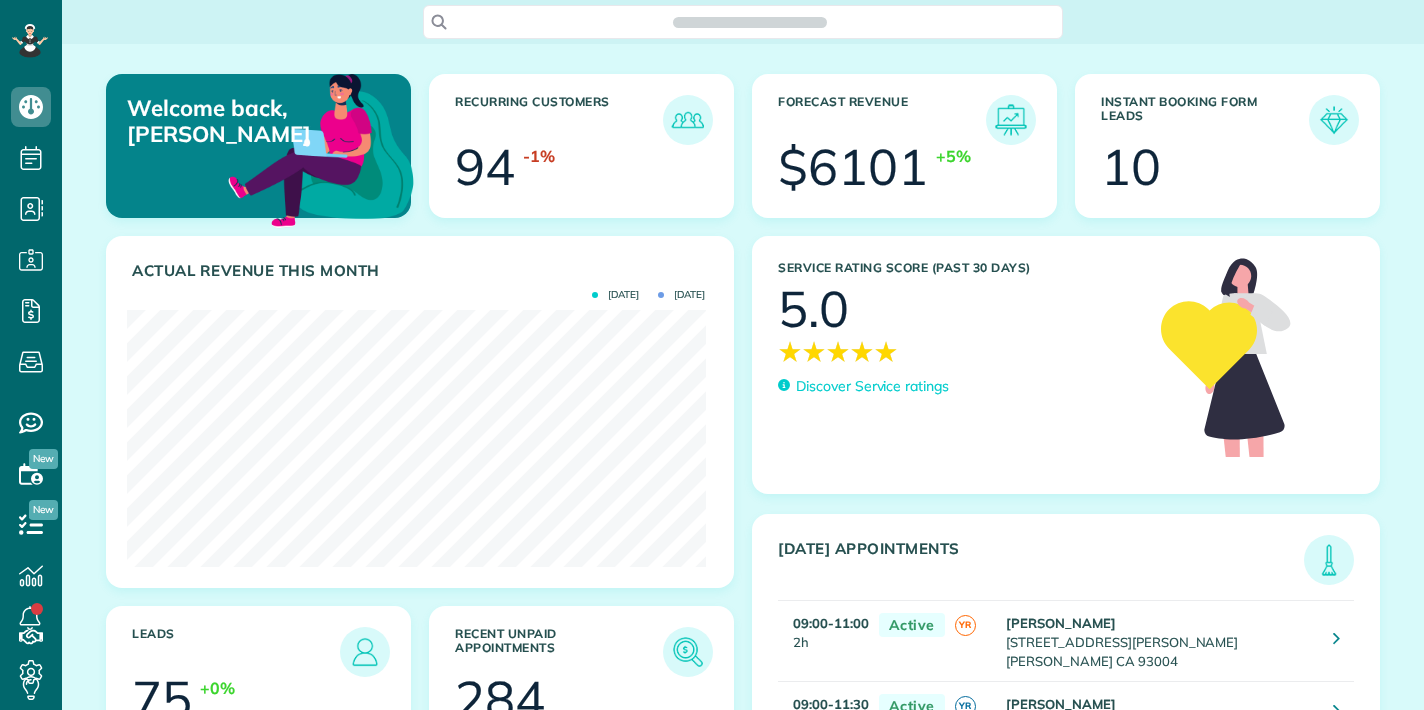 scroll, scrollTop: 0, scrollLeft: 0, axis: both 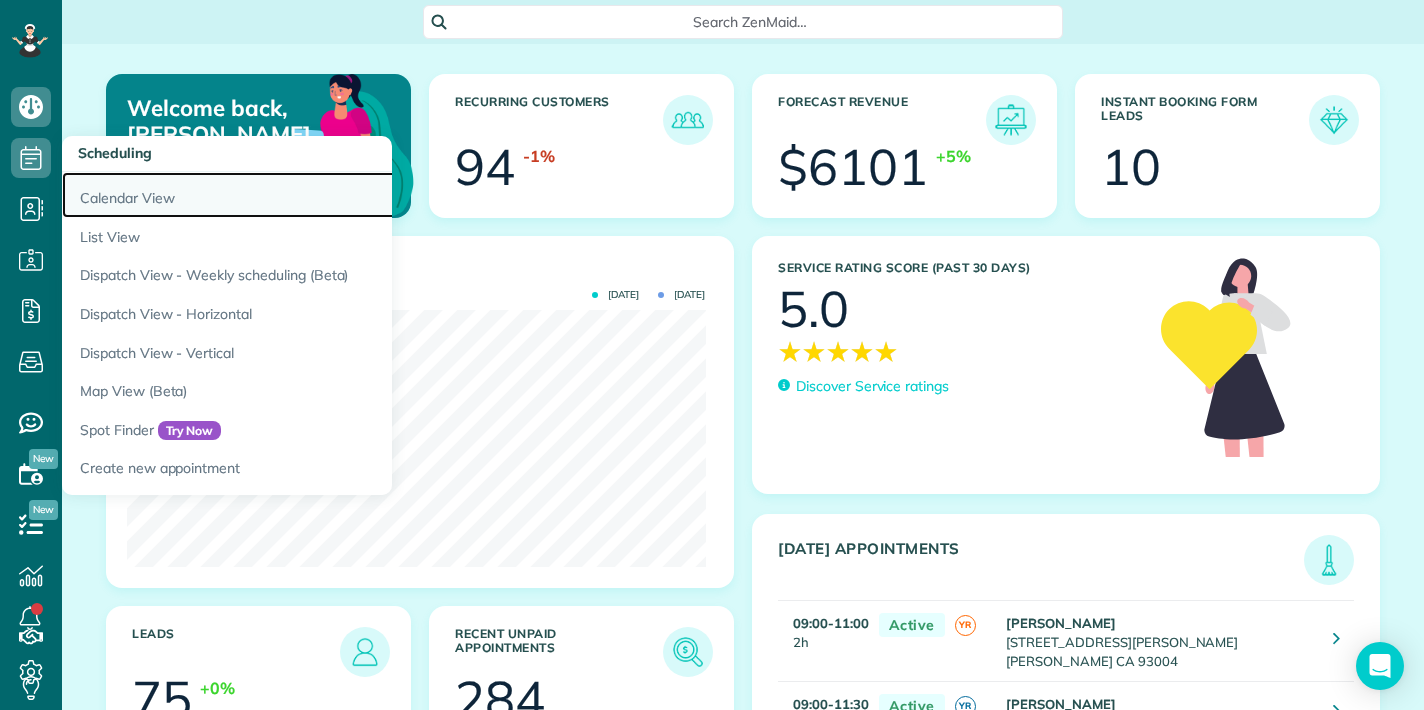 click on "Calendar View" at bounding box center (312, 195) 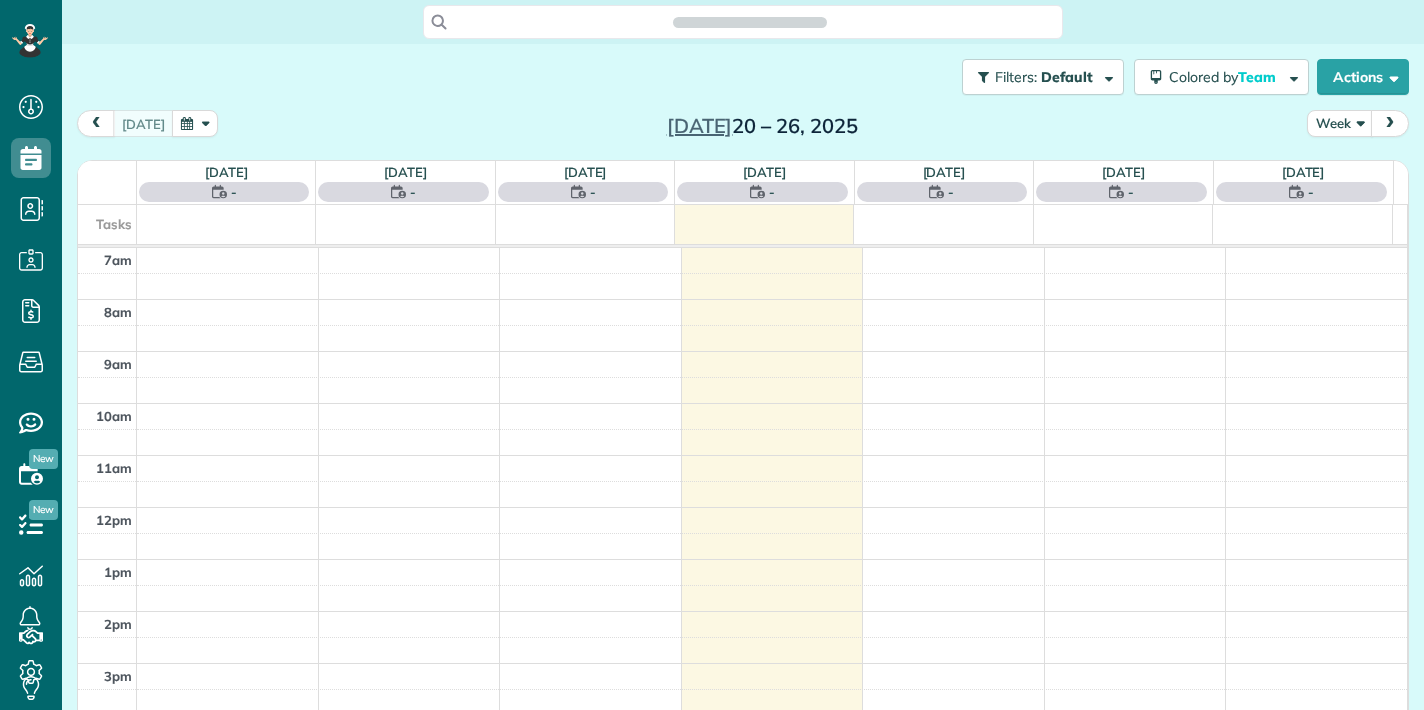 scroll, scrollTop: 0, scrollLeft: 0, axis: both 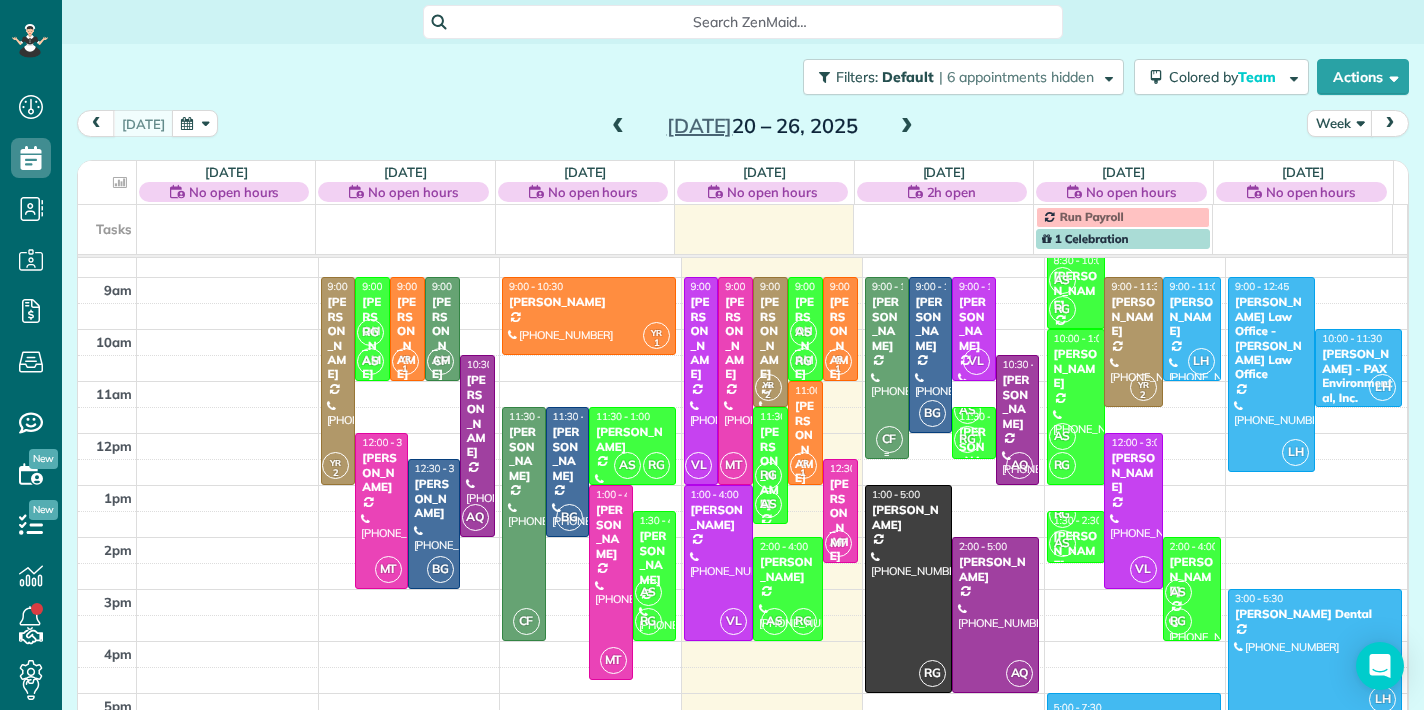 click on "Salim Aimaq" at bounding box center (887, 324) 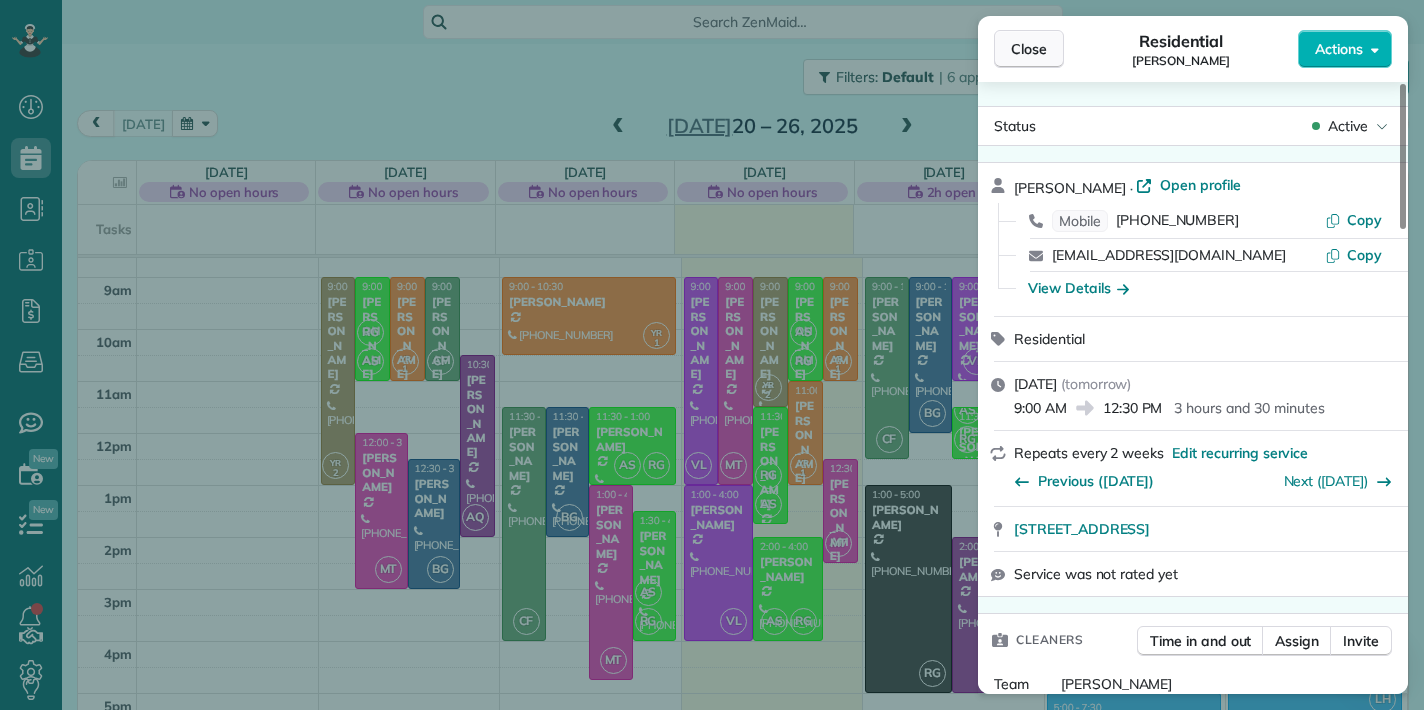 click on "Close" at bounding box center (1029, 49) 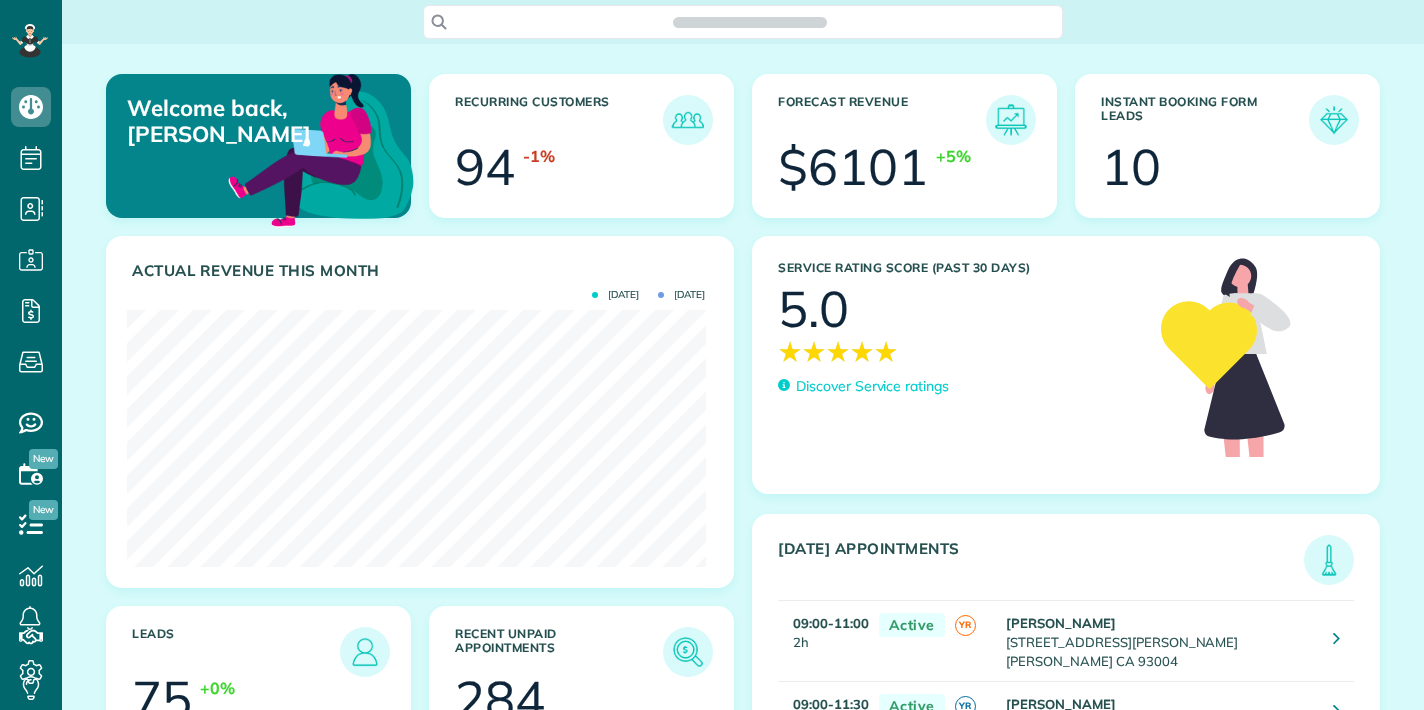 scroll, scrollTop: 0, scrollLeft: 0, axis: both 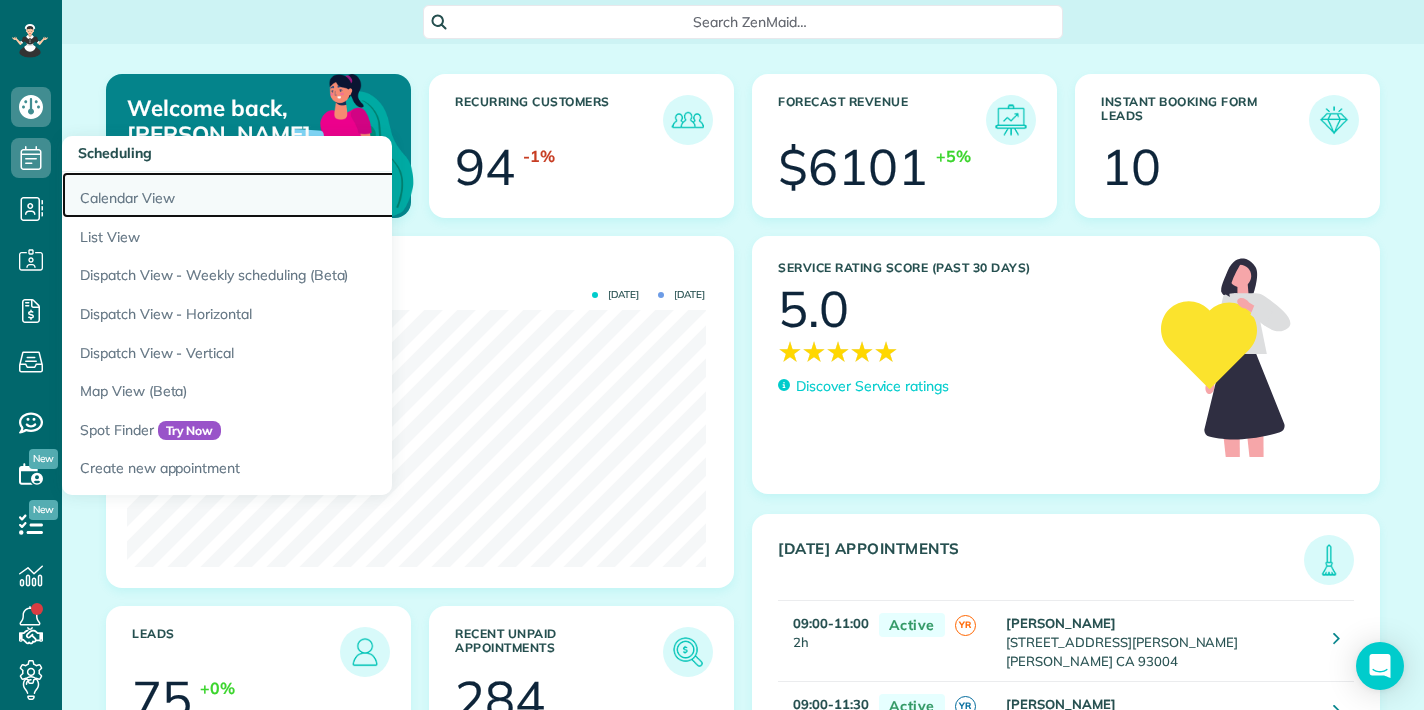 click on "Calendar View" at bounding box center [312, 195] 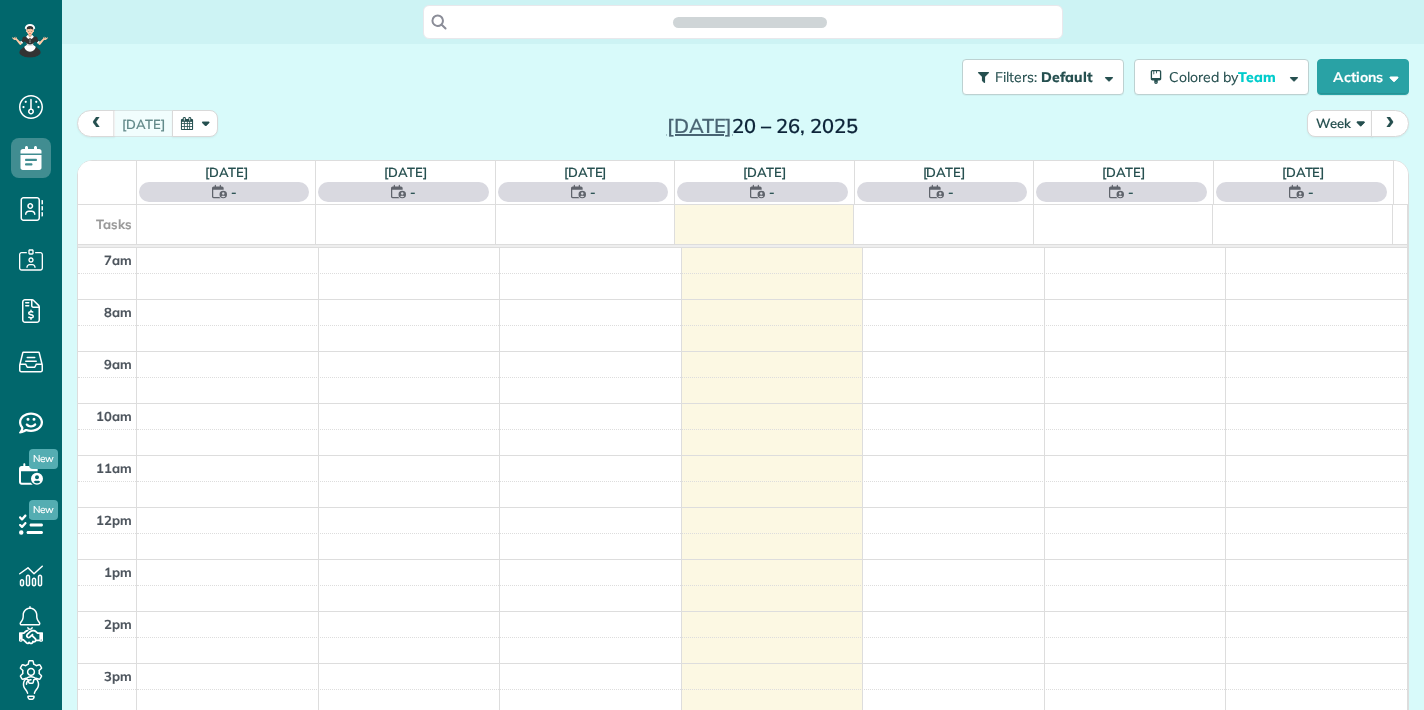 scroll, scrollTop: 0, scrollLeft: 0, axis: both 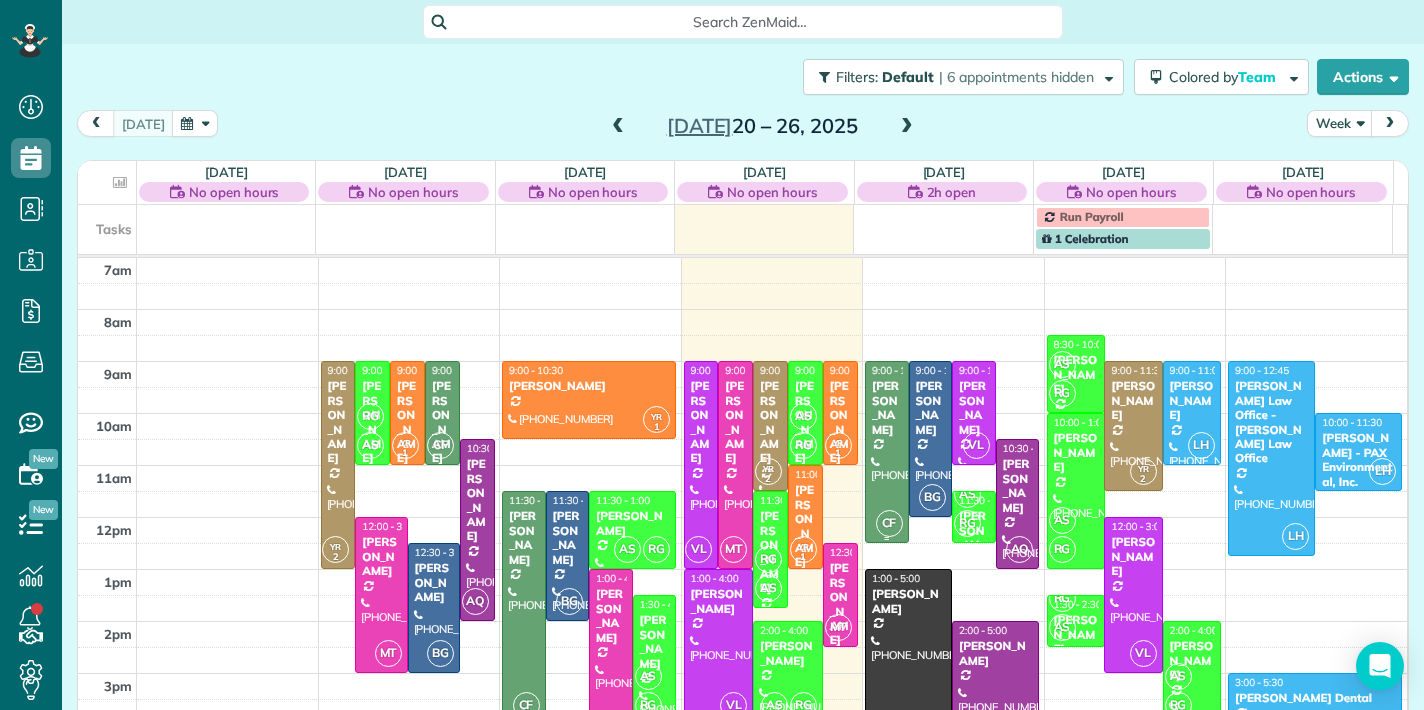 click on "Salim Aimaq" at bounding box center (887, 408) 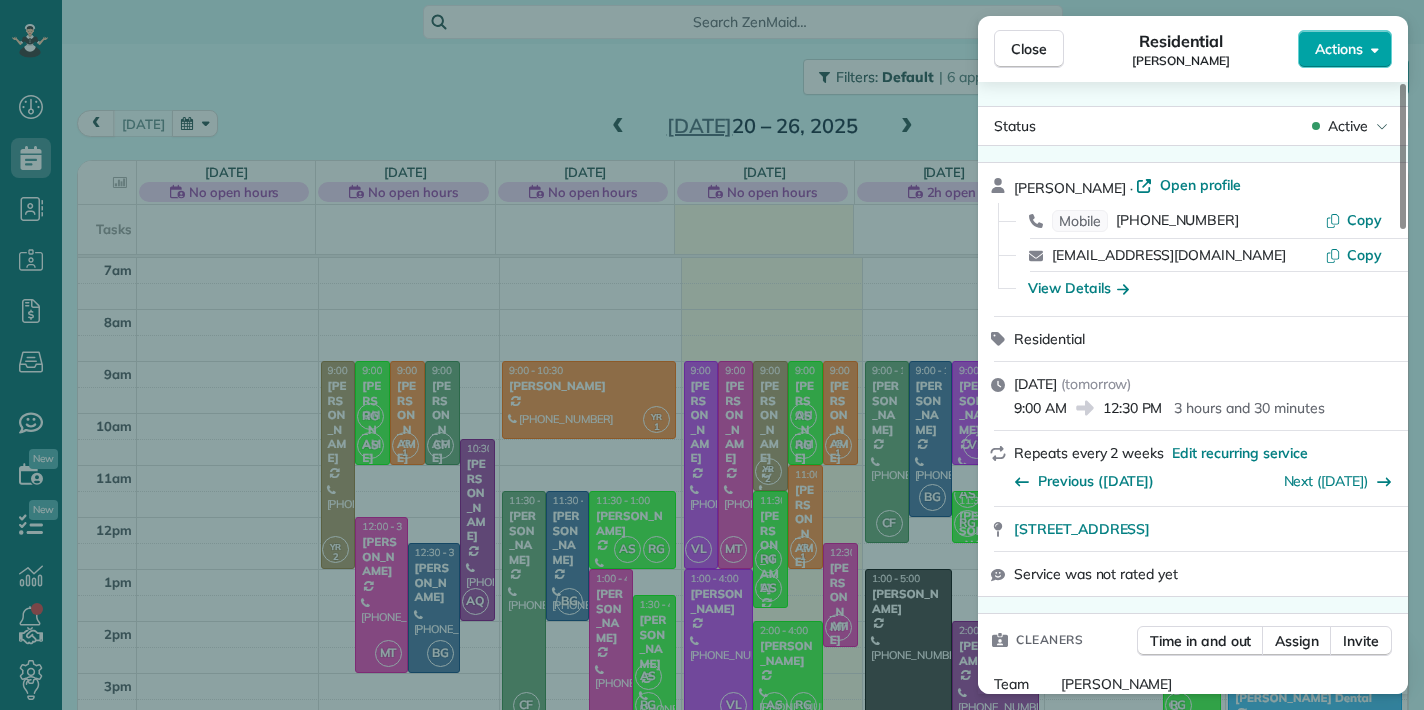 click on "Actions" at bounding box center (1339, 49) 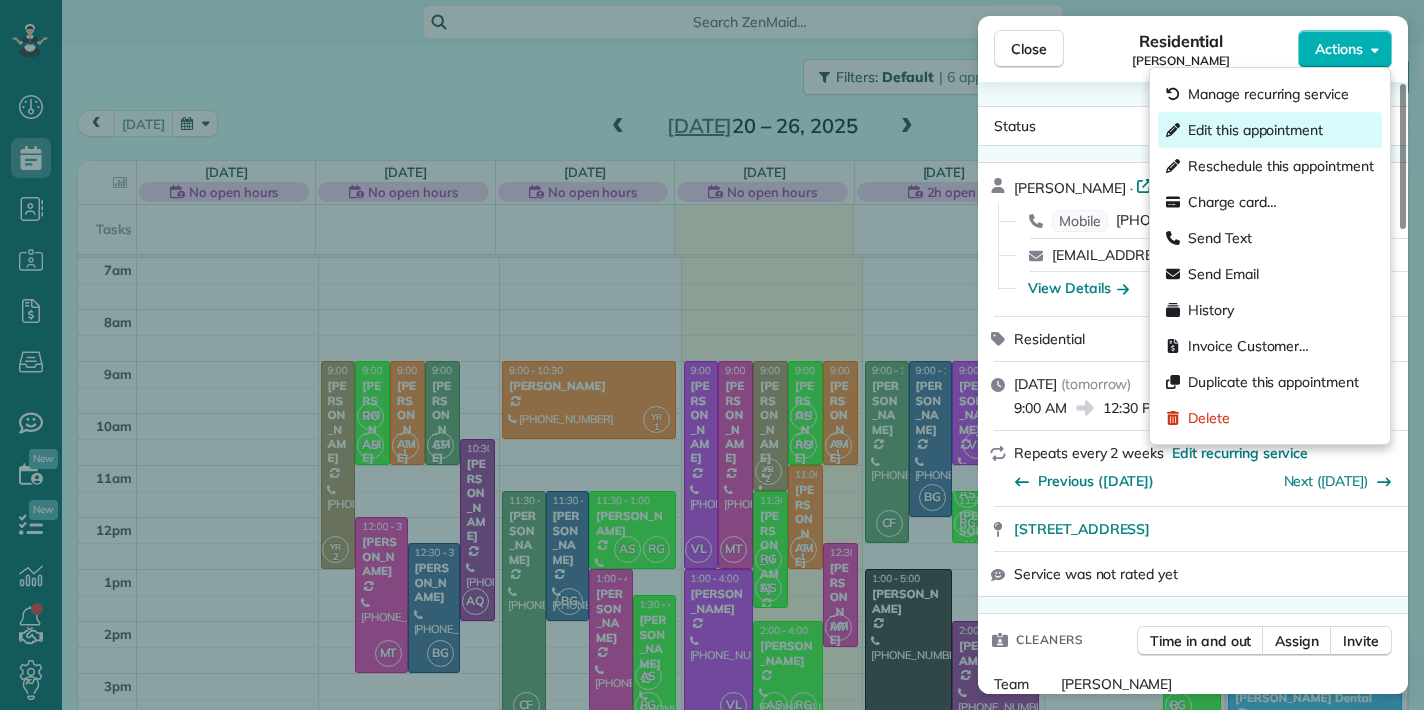 click on "Edit this appointment" at bounding box center [1255, 130] 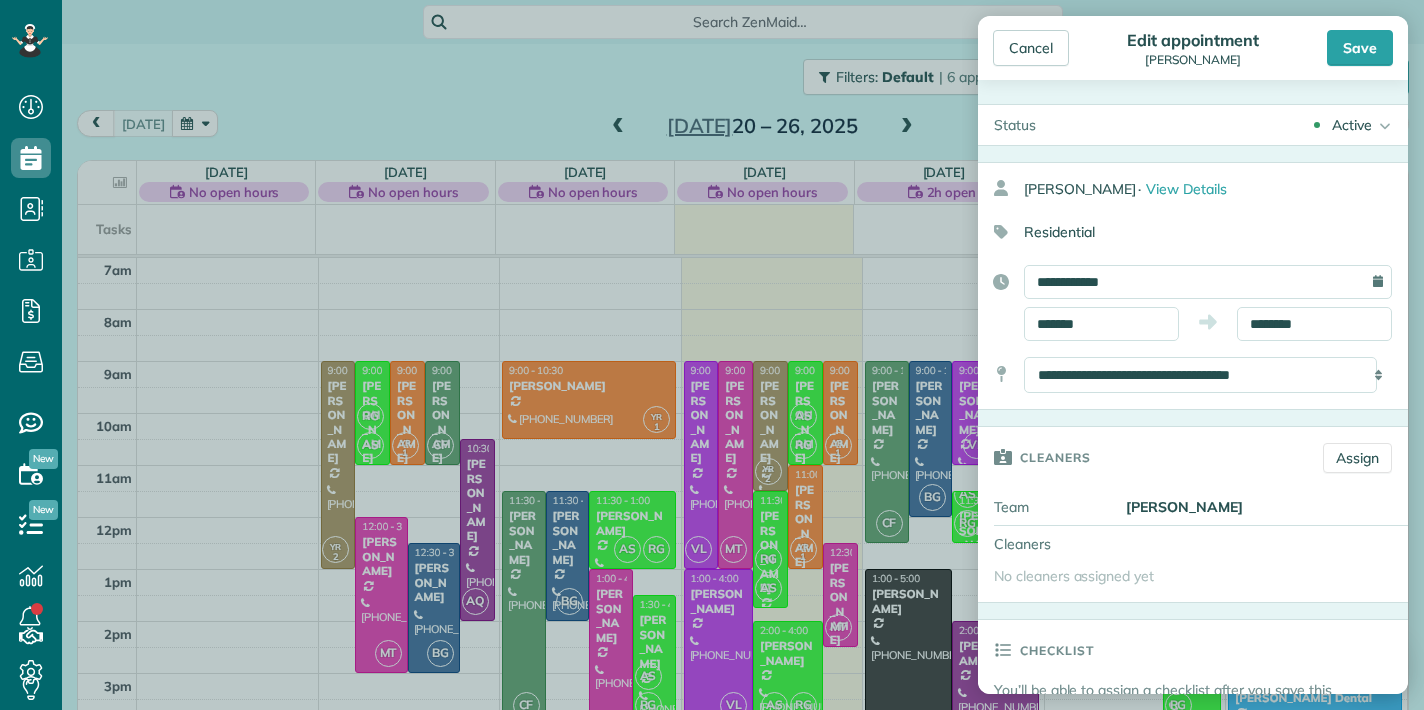 type on "*******" 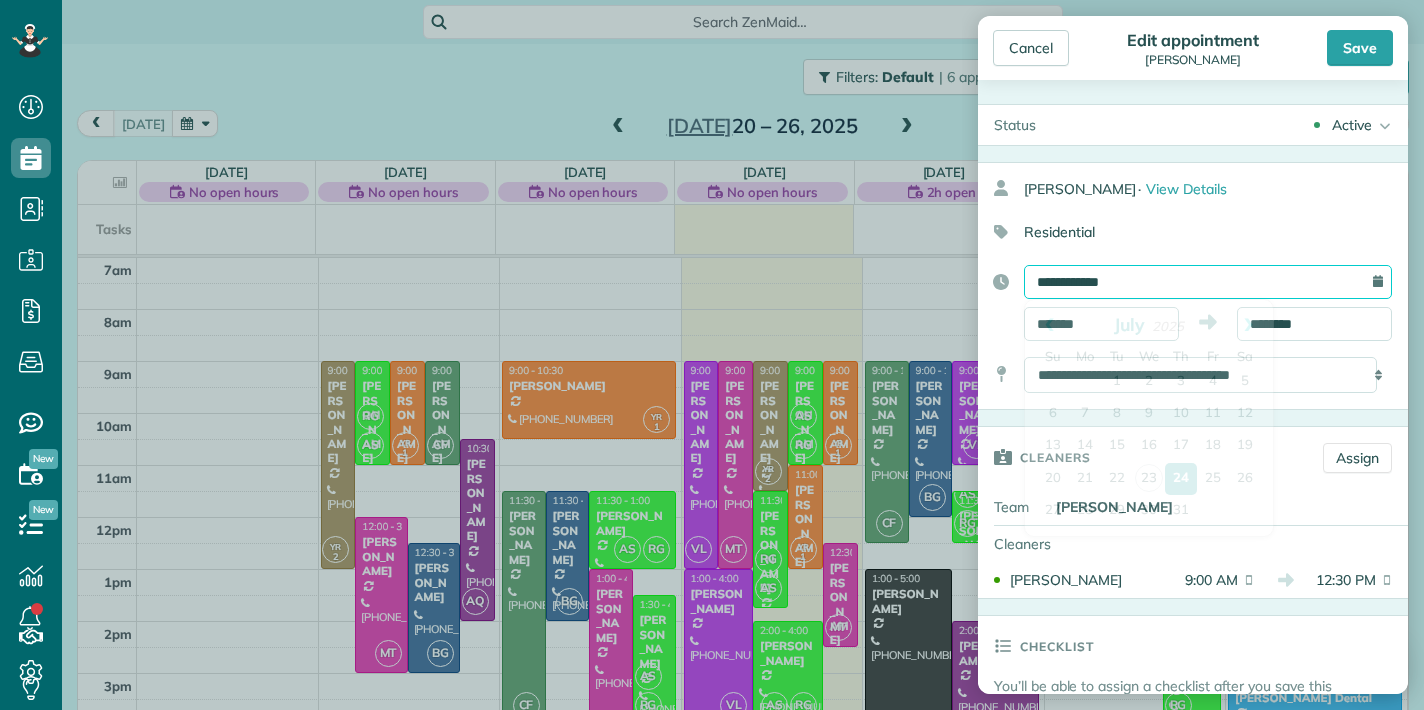 click on "**********" at bounding box center [1208, 282] 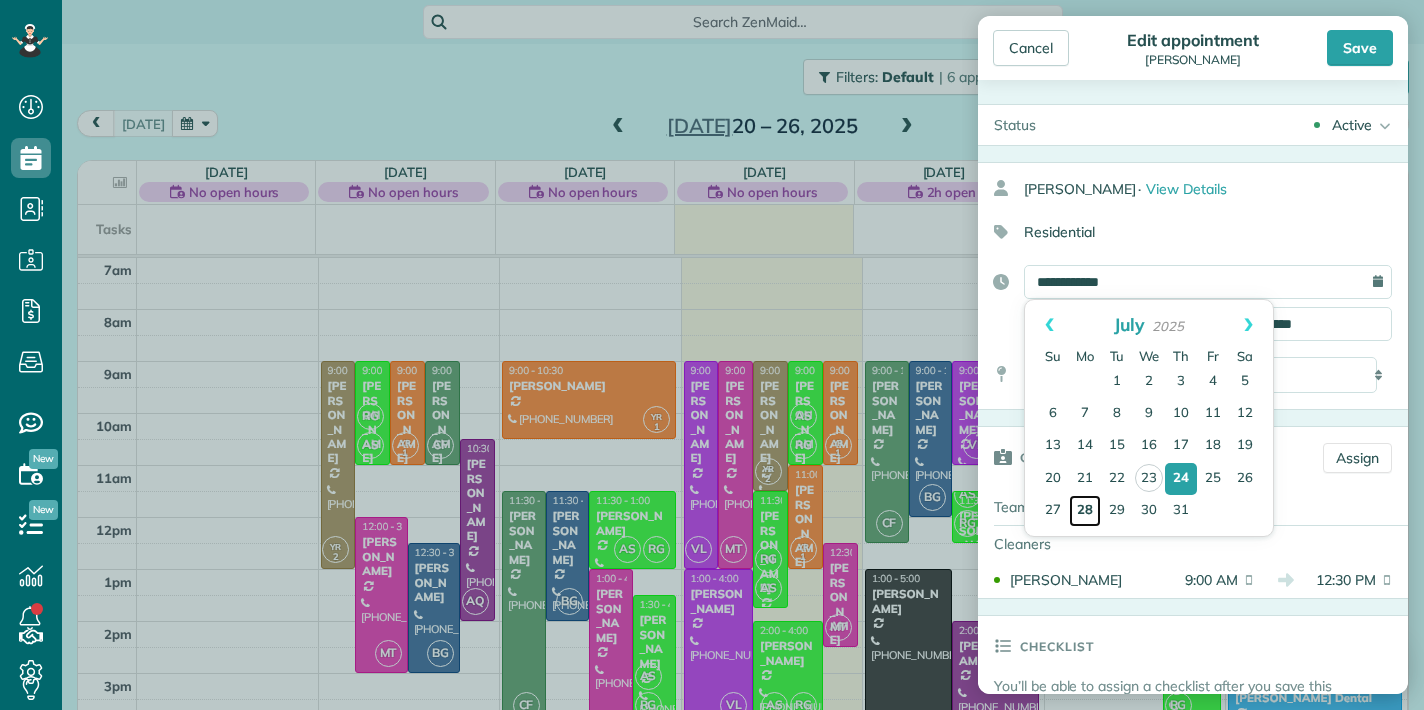 click on "28" at bounding box center (1085, 511) 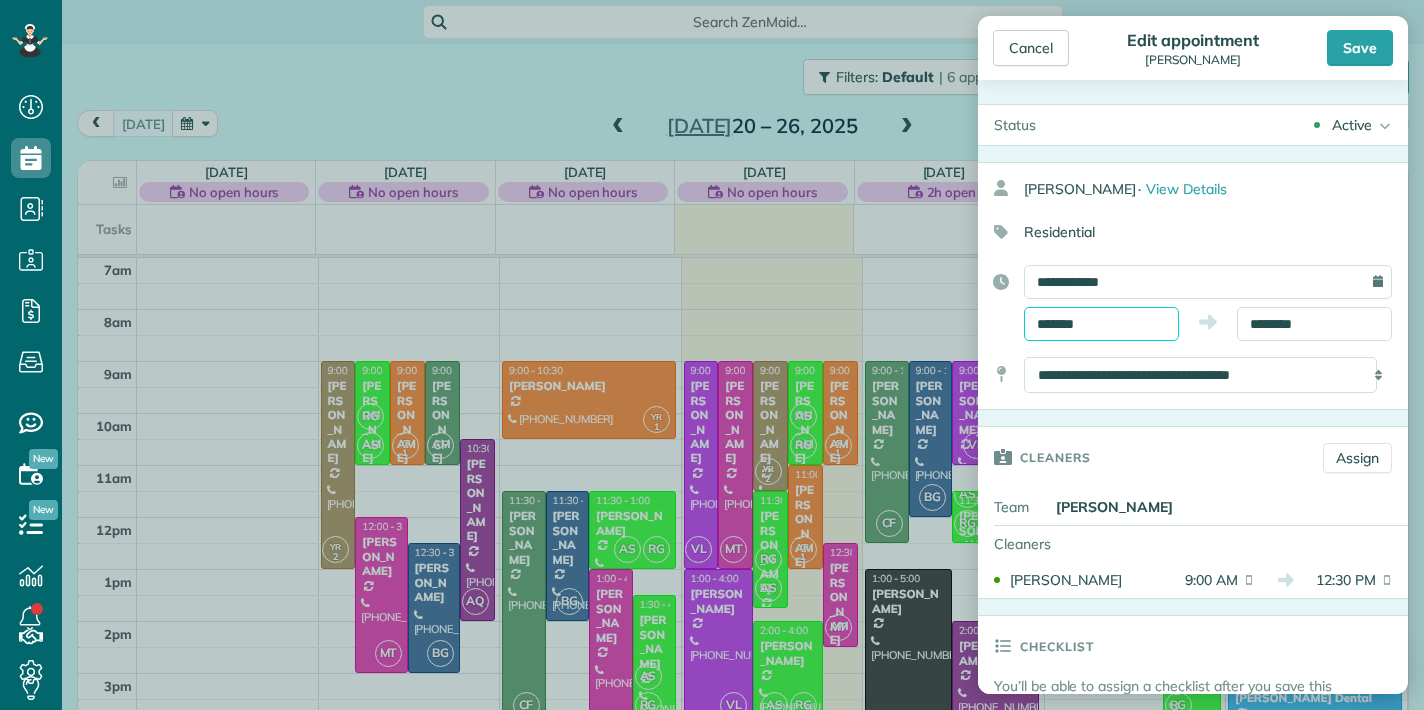 click on "*******" at bounding box center (1101, 324) 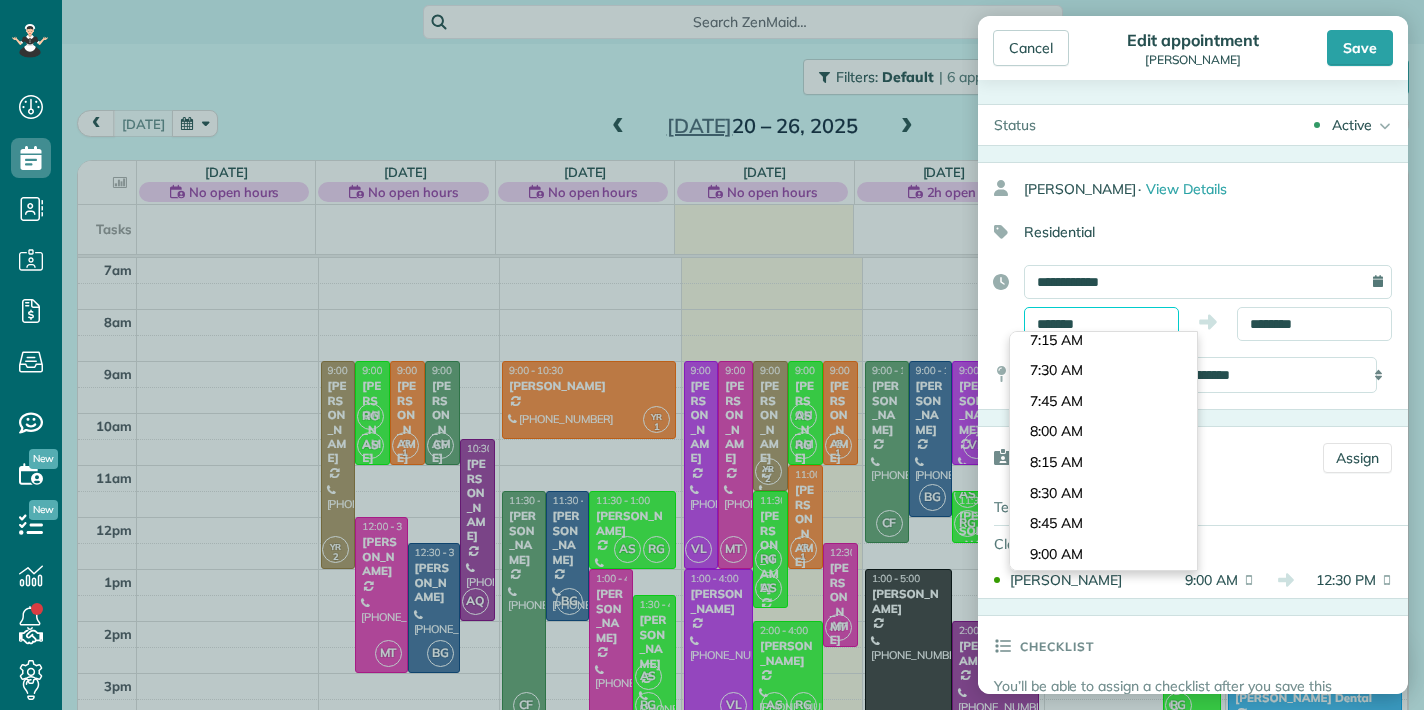 scroll, scrollTop: 869, scrollLeft: 0, axis: vertical 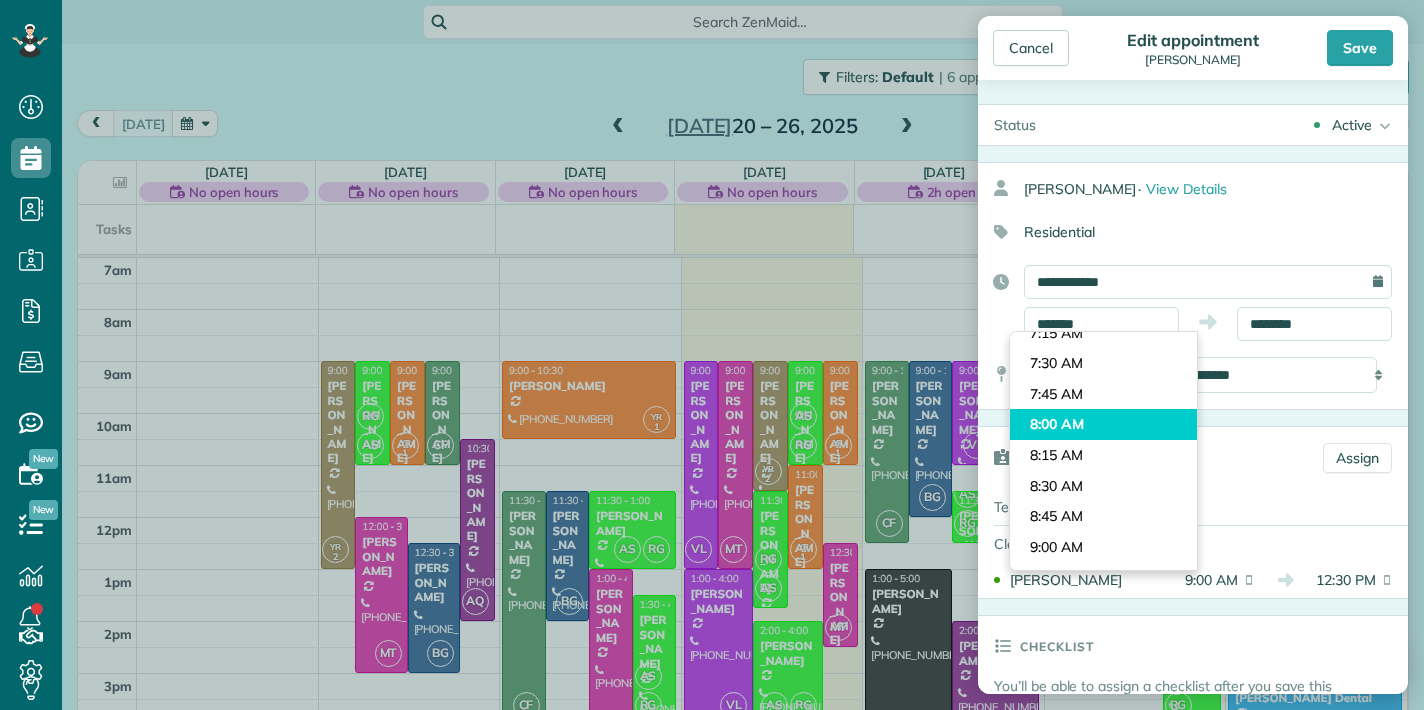type on "*******" 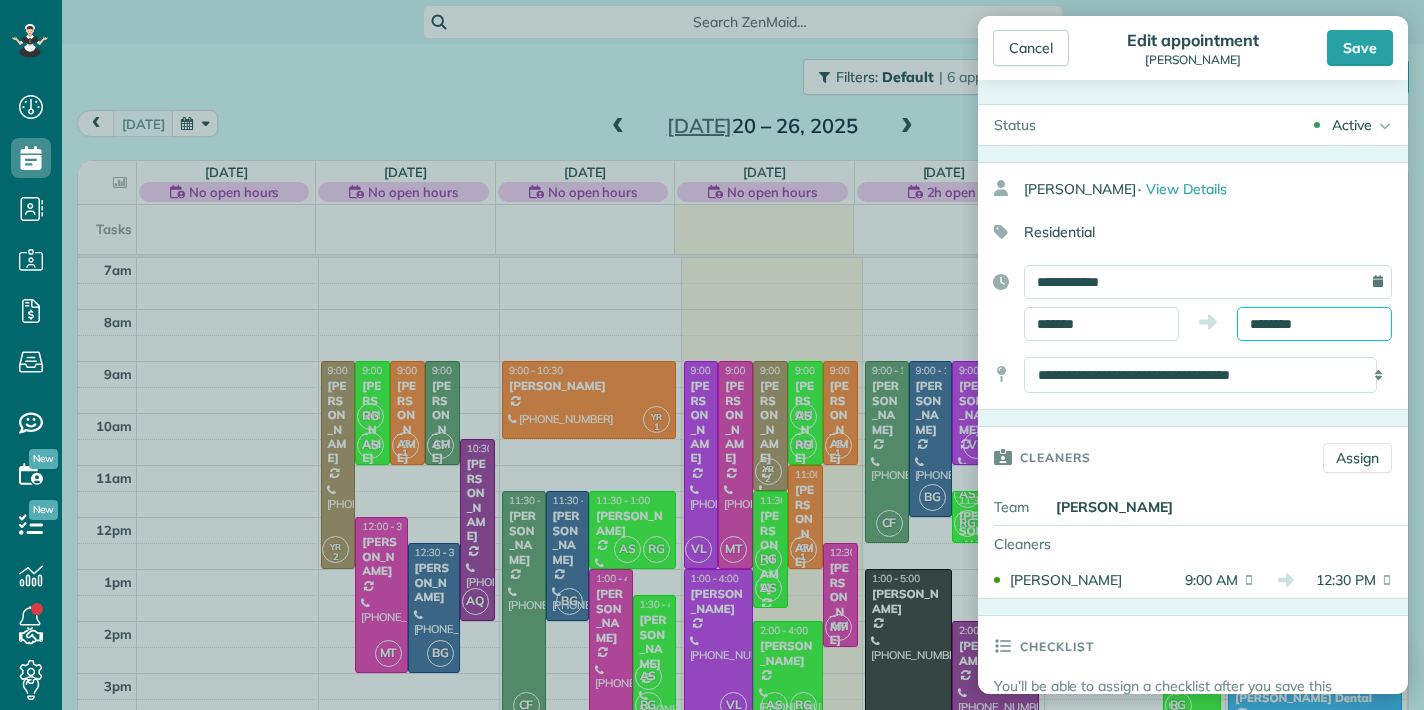 click on "********" at bounding box center [1314, 324] 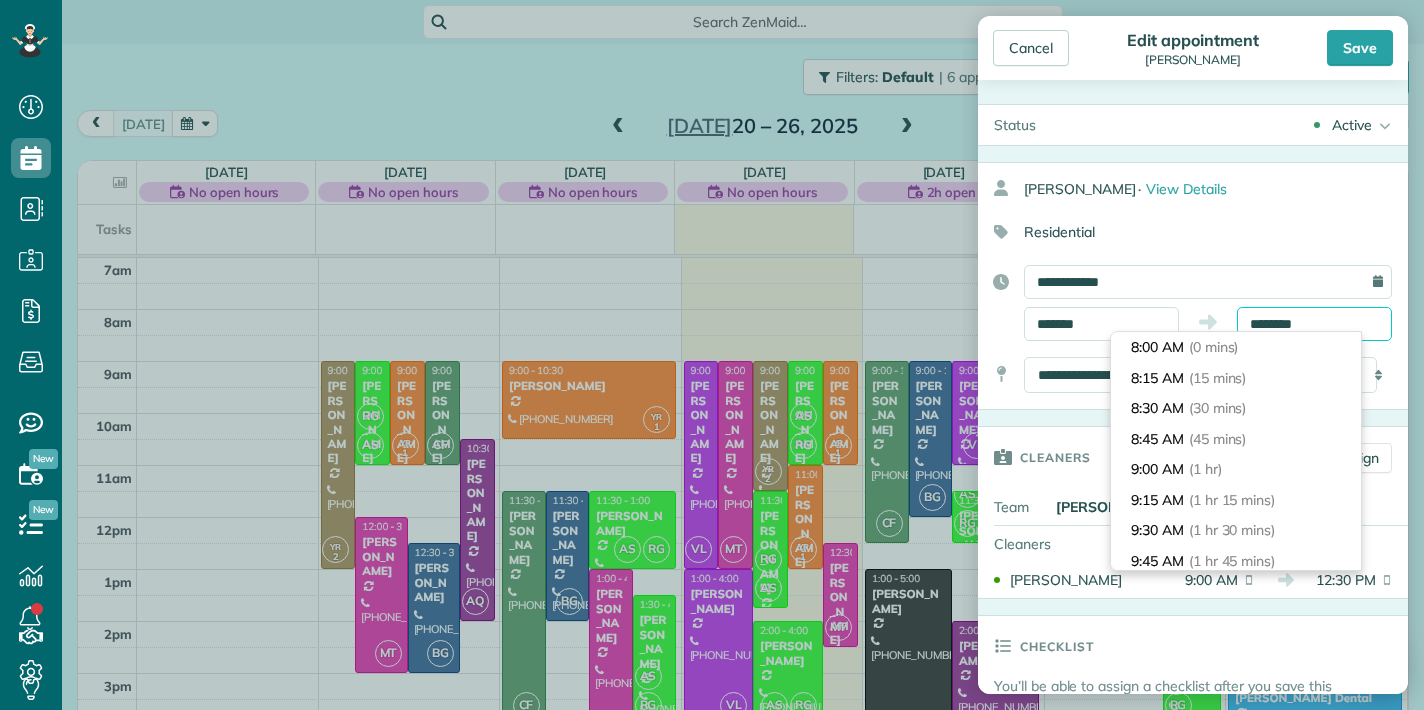 scroll, scrollTop: 519, scrollLeft: 0, axis: vertical 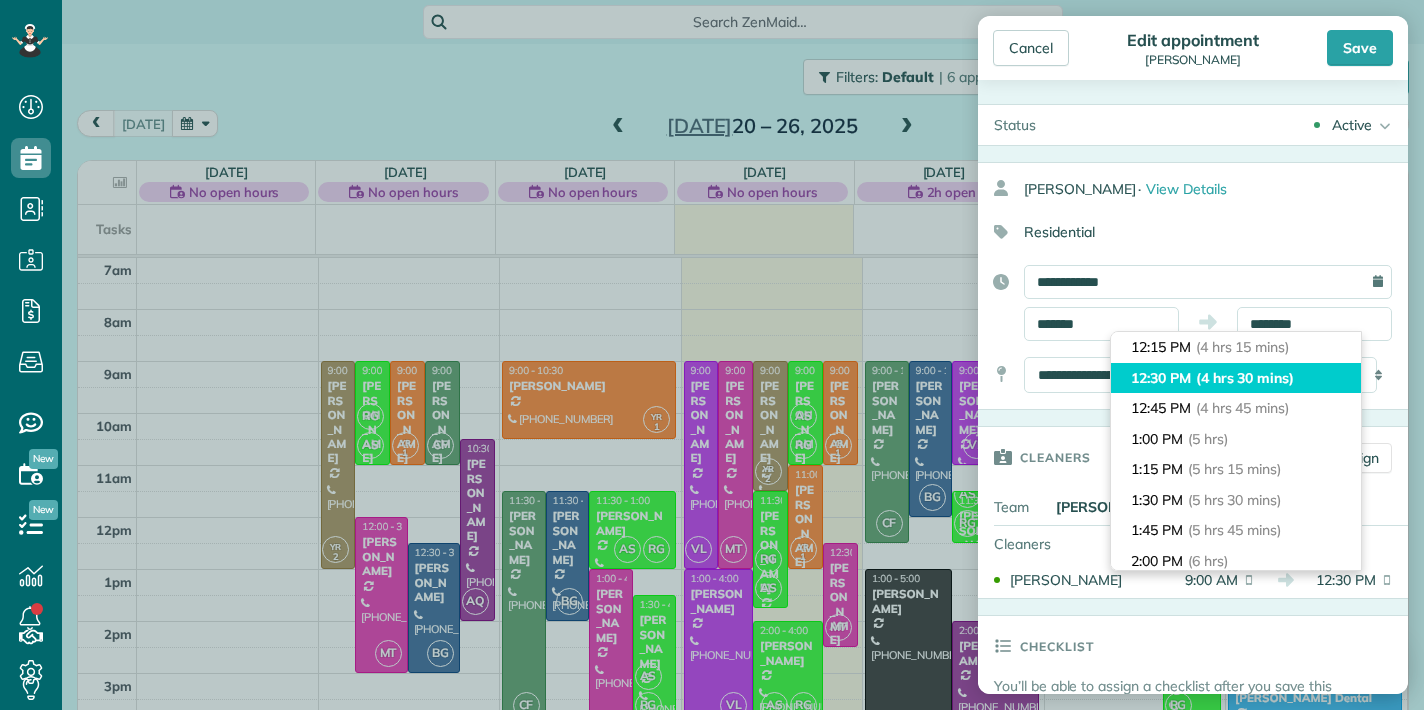 click on "(4 hrs 30 mins)" at bounding box center [1245, 378] 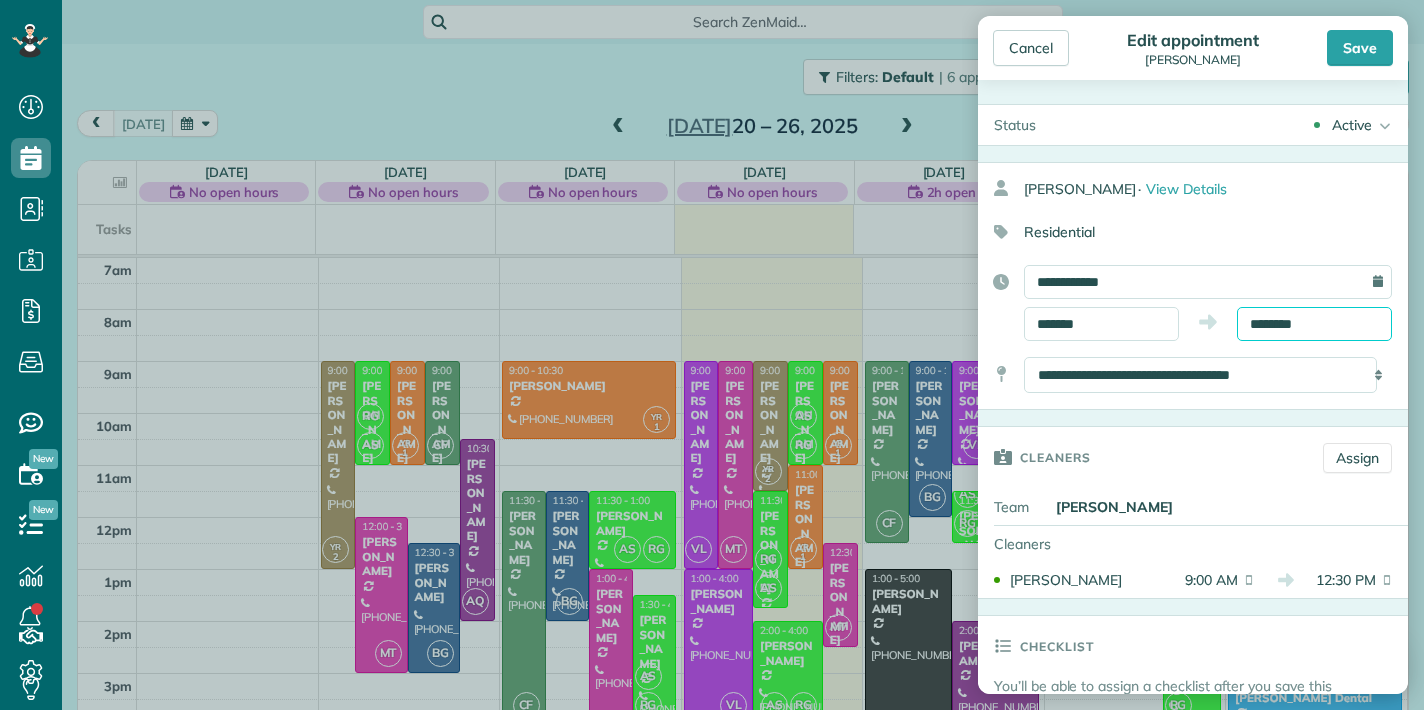 scroll, scrollTop: 1, scrollLeft: 0, axis: vertical 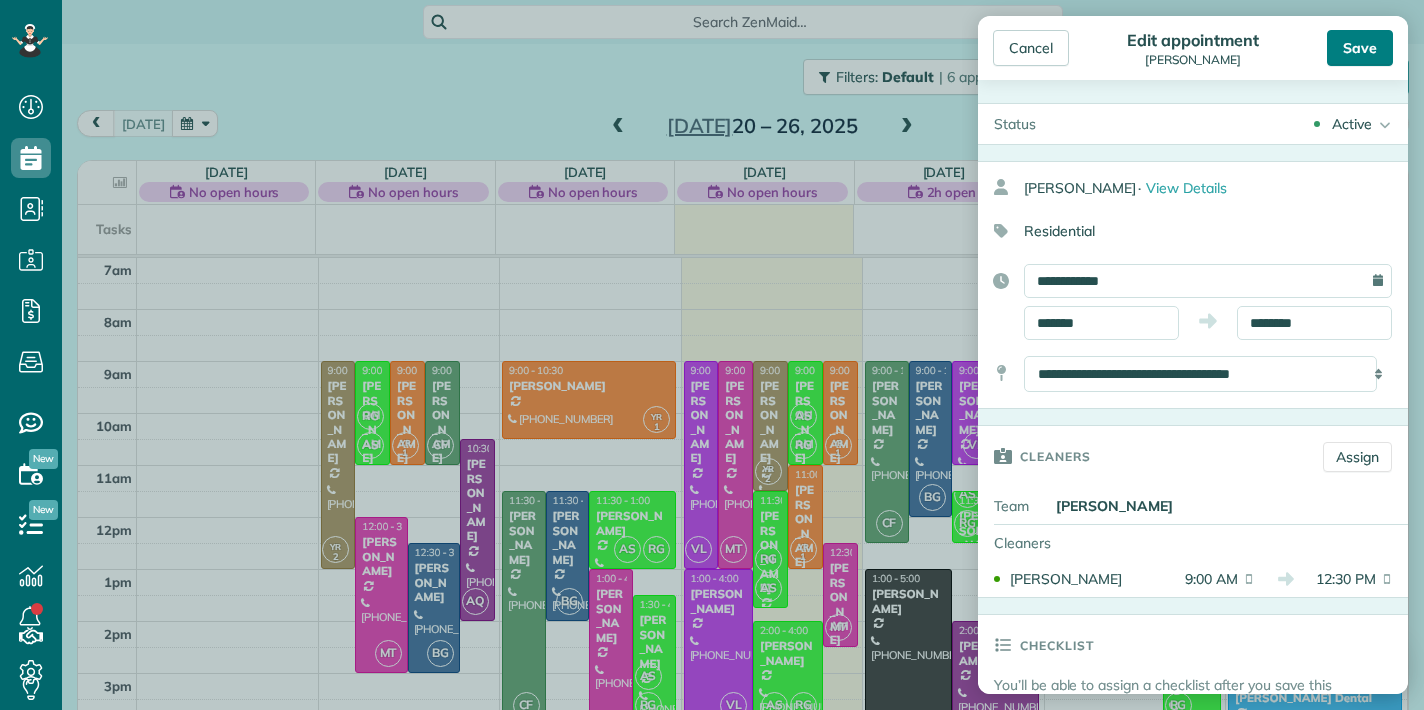 click on "Save" at bounding box center [1360, 48] 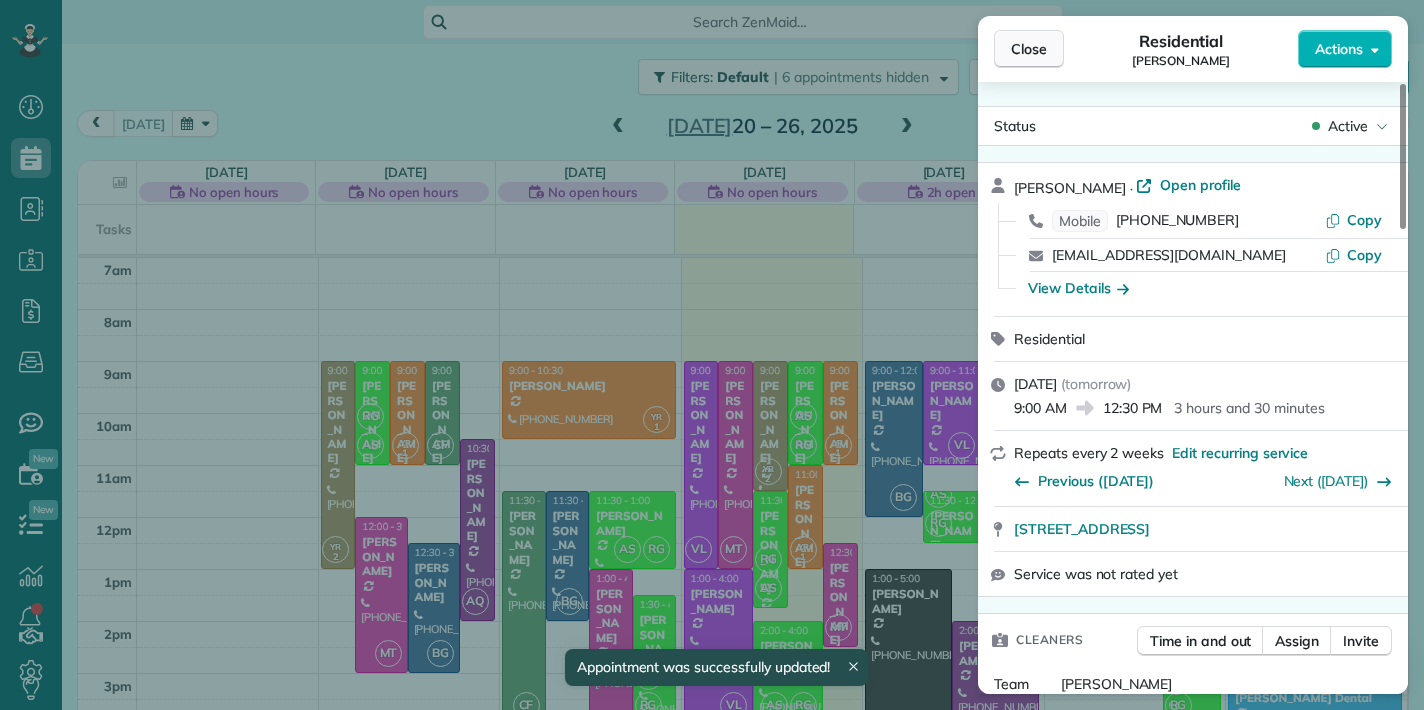 click on "Close" at bounding box center [1029, 49] 